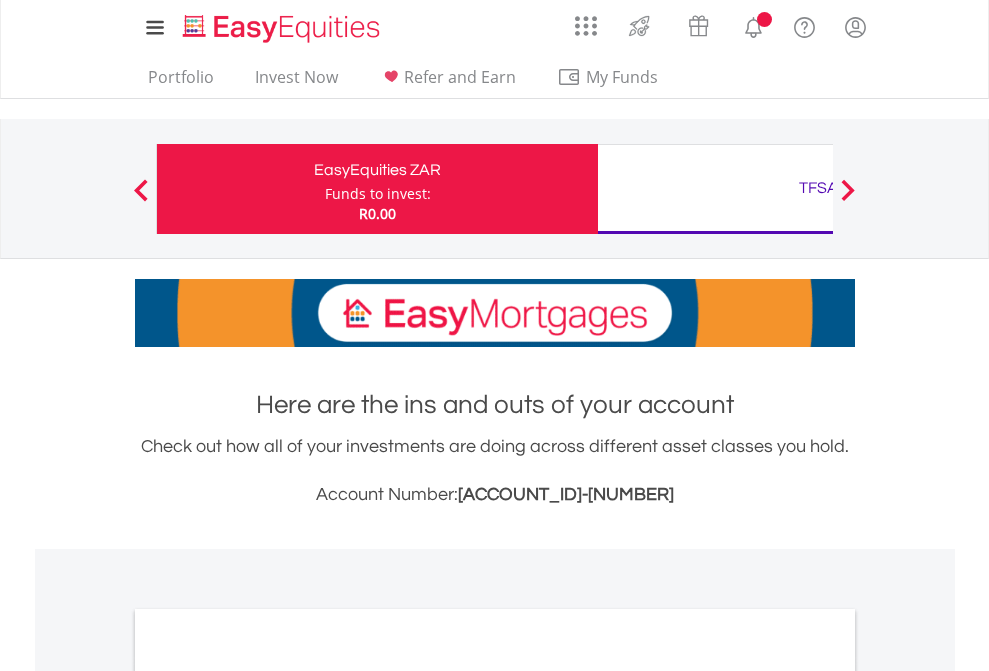 scroll, scrollTop: 0, scrollLeft: 0, axis: both 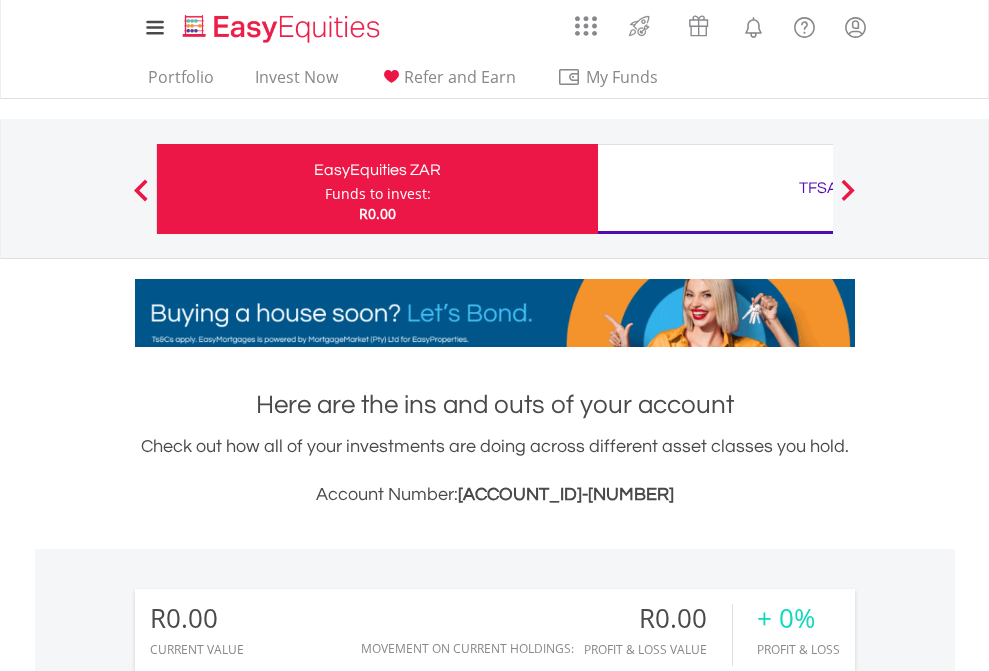 click on "Funds to invest:" at bounding box center (378, 194) 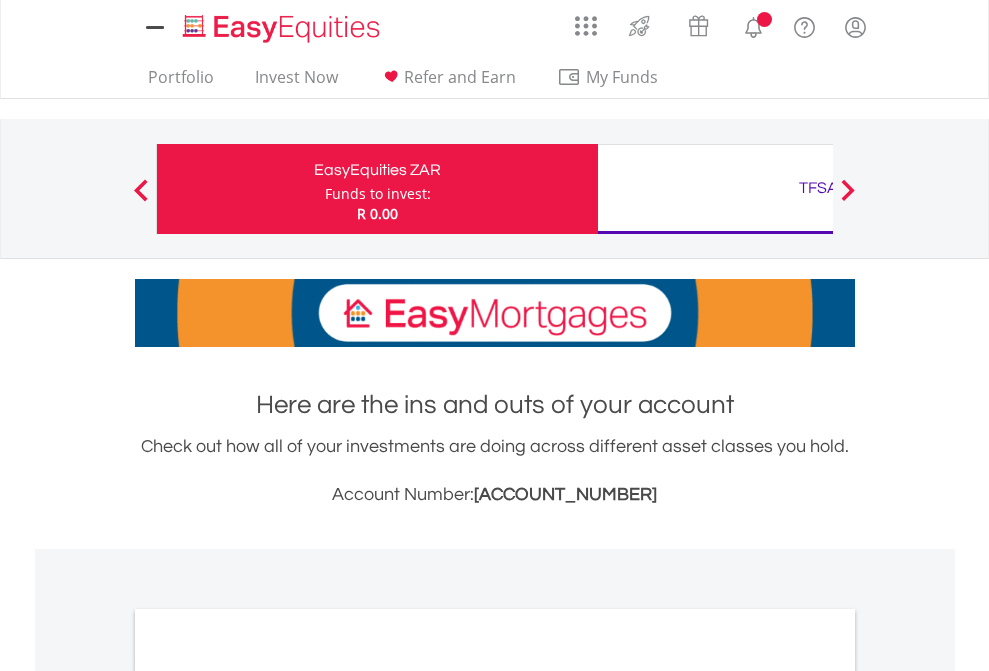 scroll, scrollTop: 0, scrollLeft: 0, axis: both 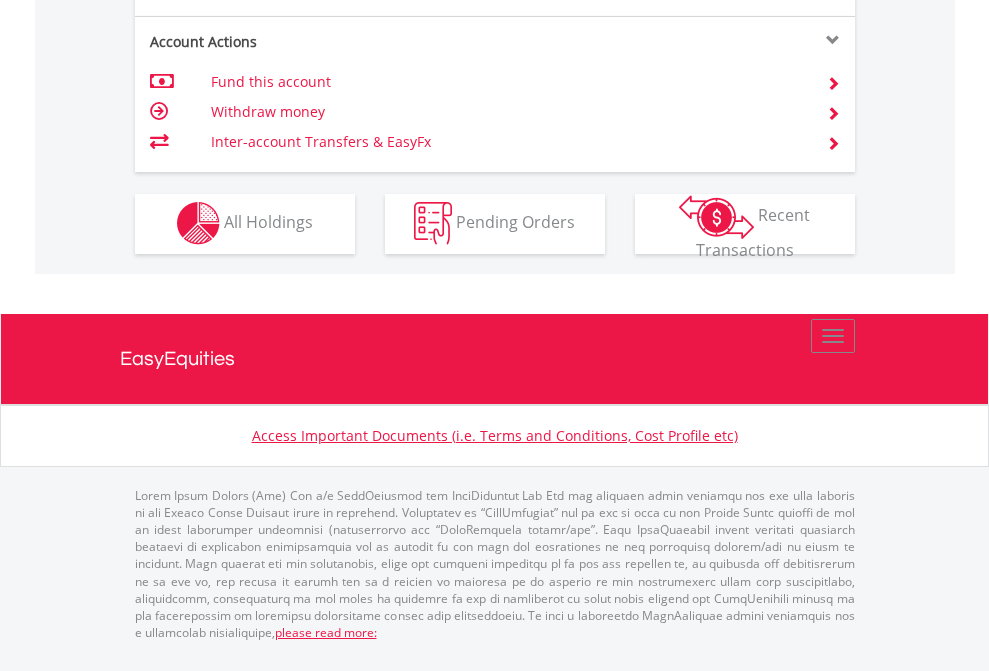 click on "Investment types" at bounding box center (706, -353) 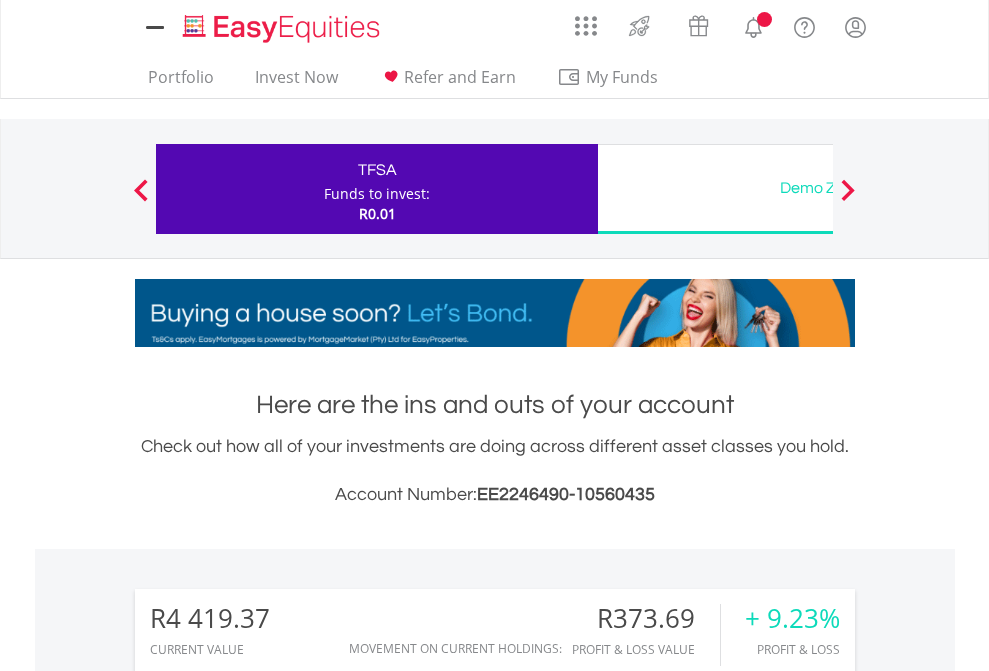 scroll, scrollTop: 0, scrollLeft: 0, axis: both 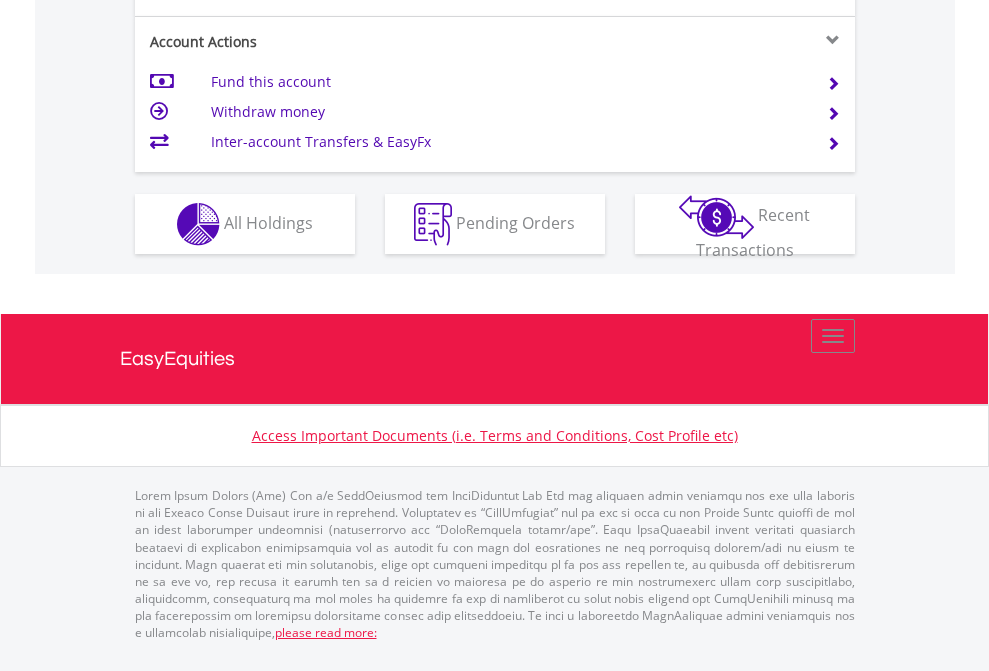 click on "Investment types" at bounding box center [706, -337] 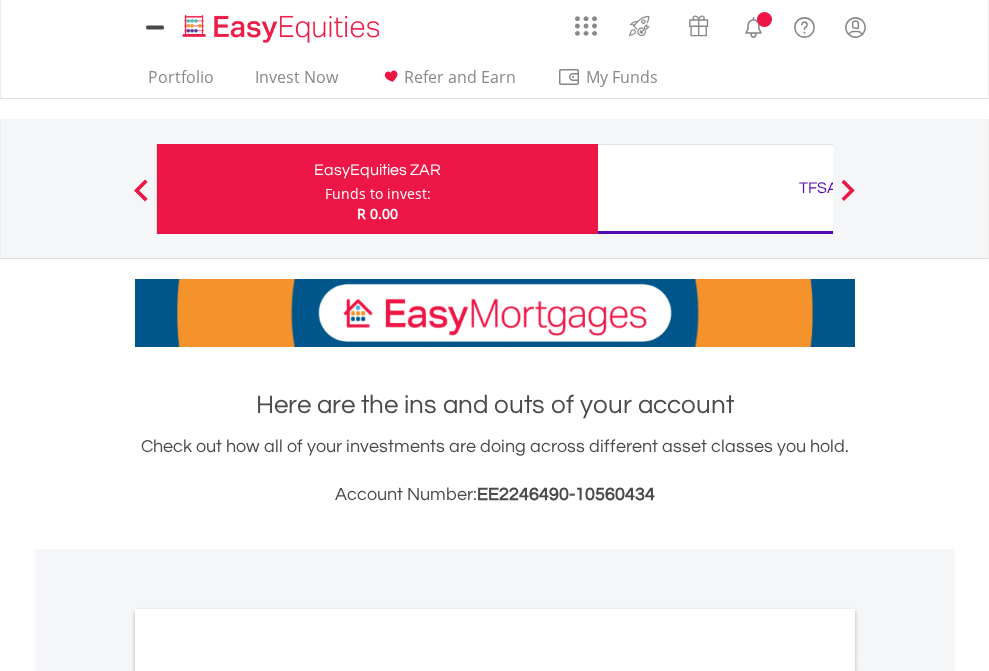 scroll, scrollTop: 0, scrollLeft: 0, axis: both 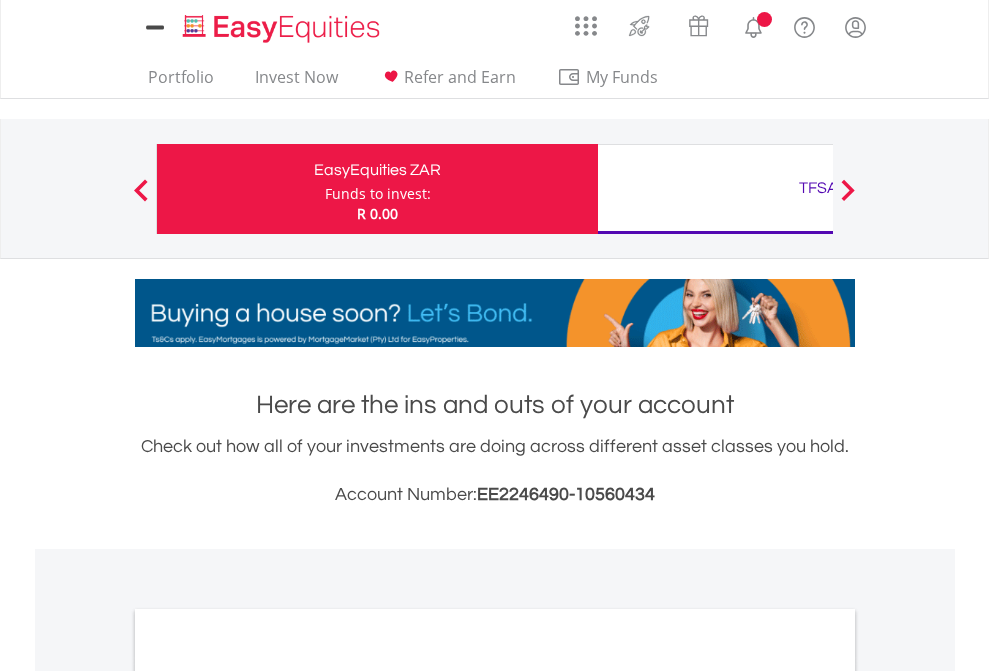 click on "All Holdings" at bounding box center (268, 1096) 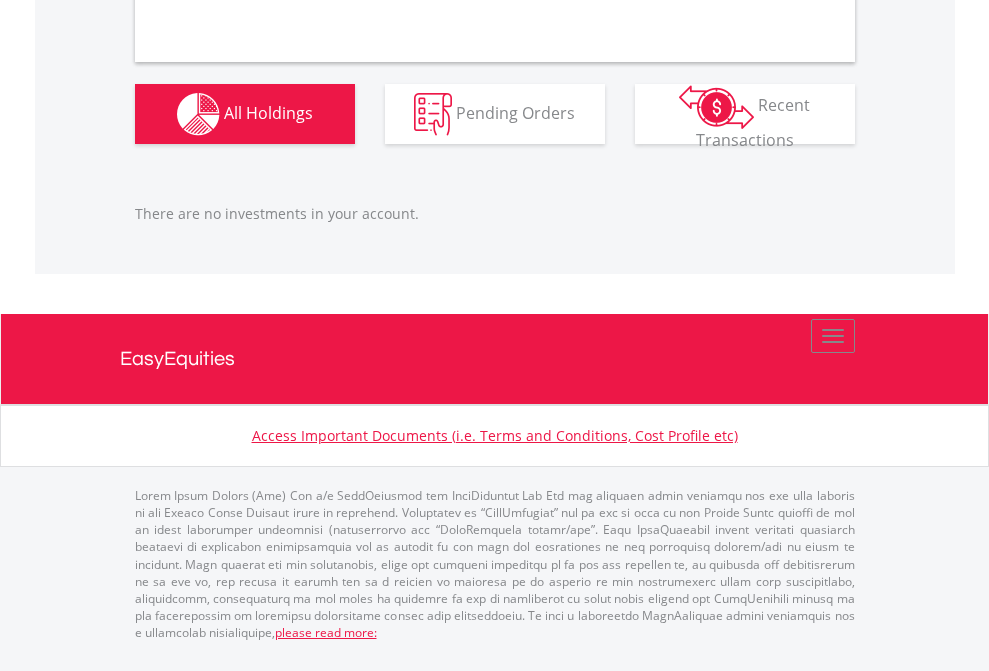 scroll, scrollTop: 1980, scrollLeft: 0, axis: vertical 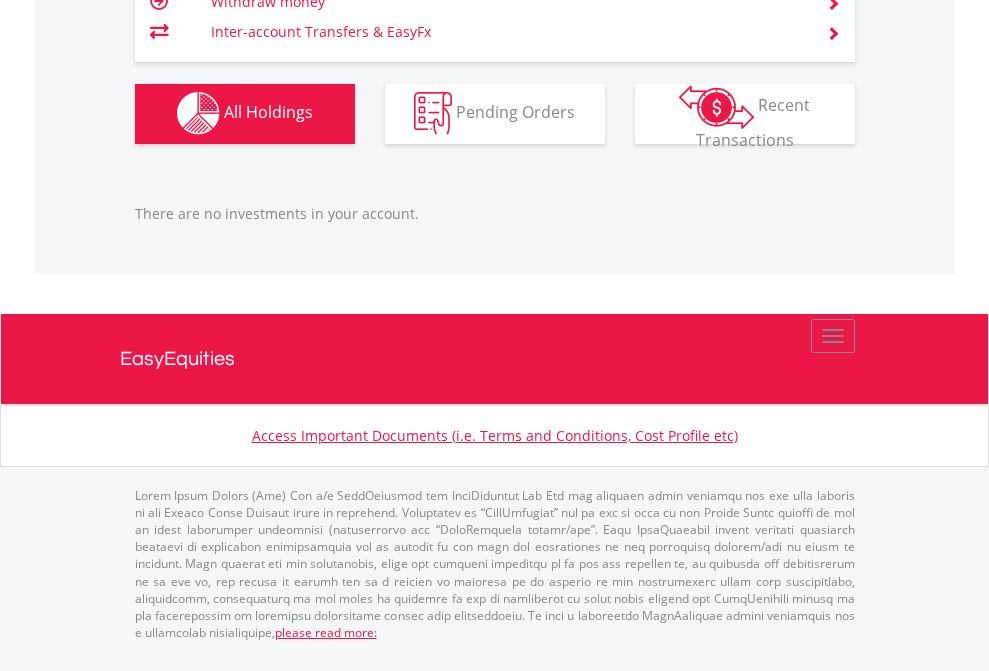 click on "TFSA" at bounding box center (818, -1142) 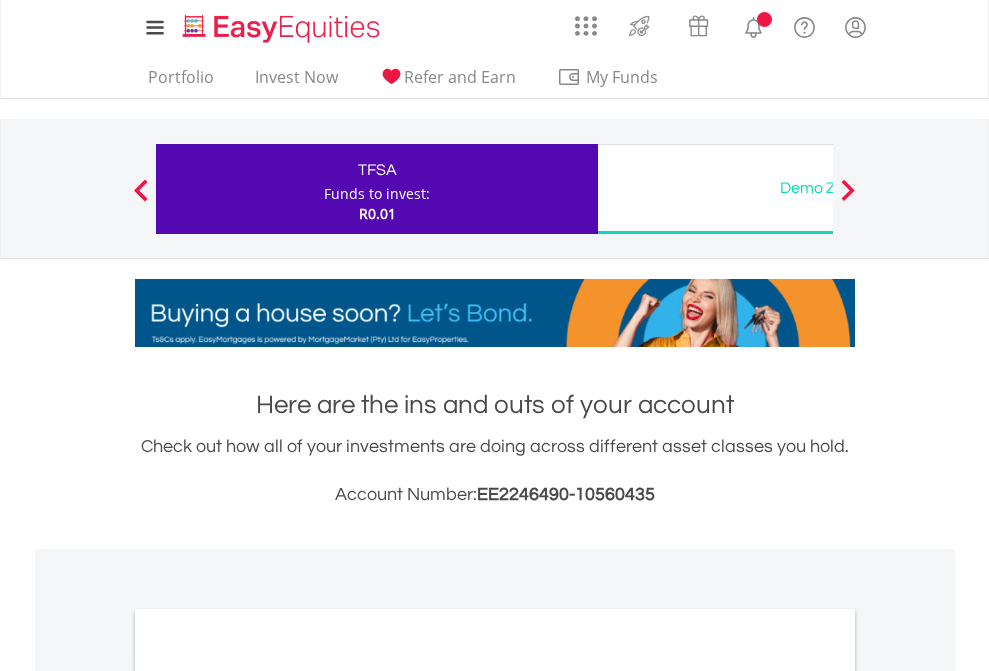 scroll, scrollTop: 1202, scrollLeft: 0, axis: vertical 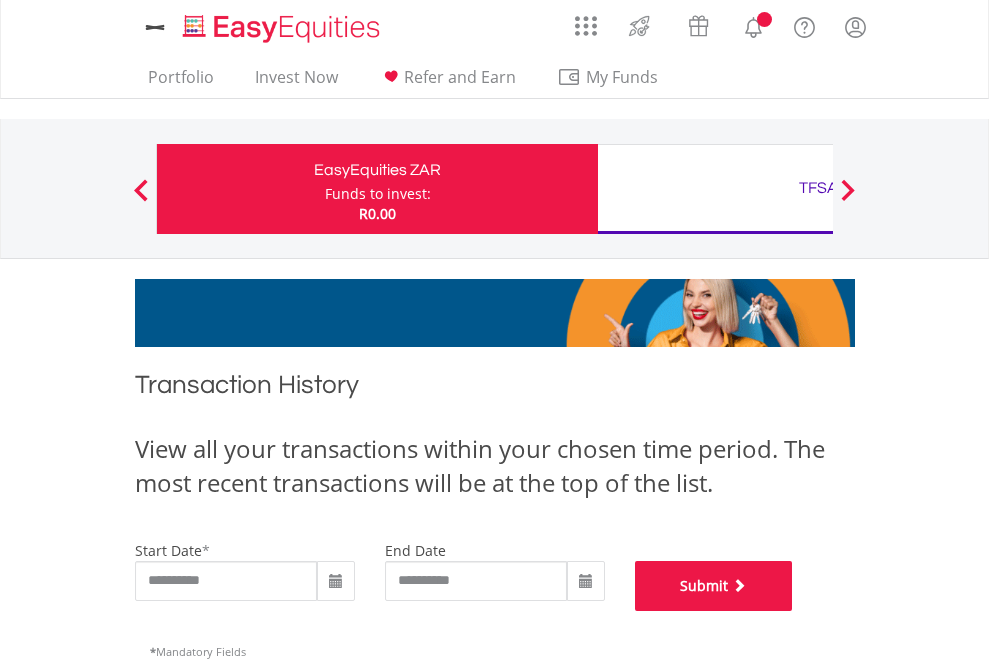 click on "Submit" at bounding box center [714, 586] 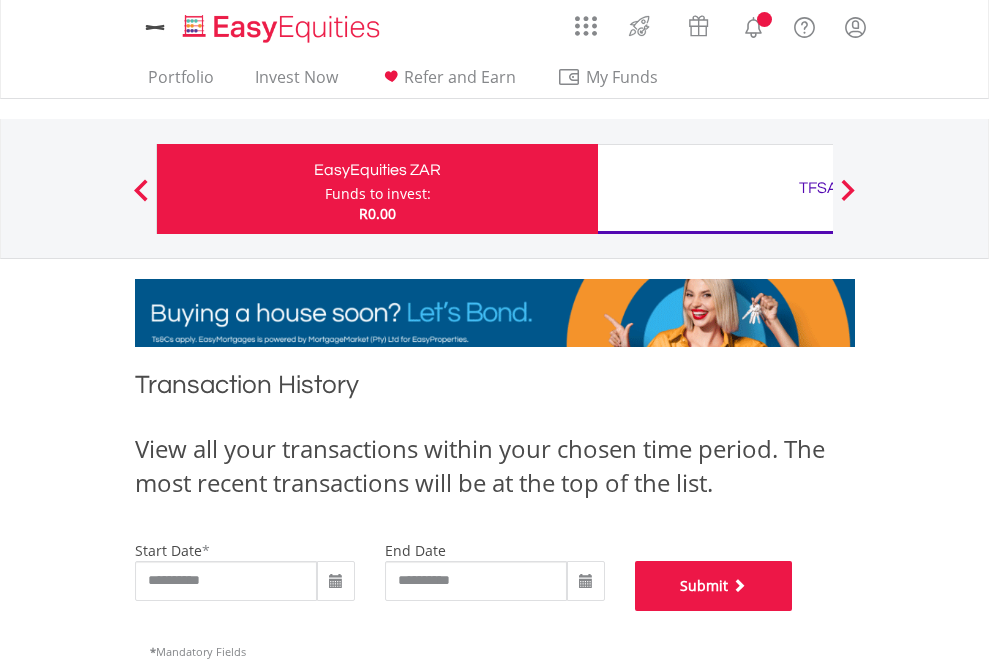 scroll, scrollTop: 811, scrollLeft: 0, axis: vertical 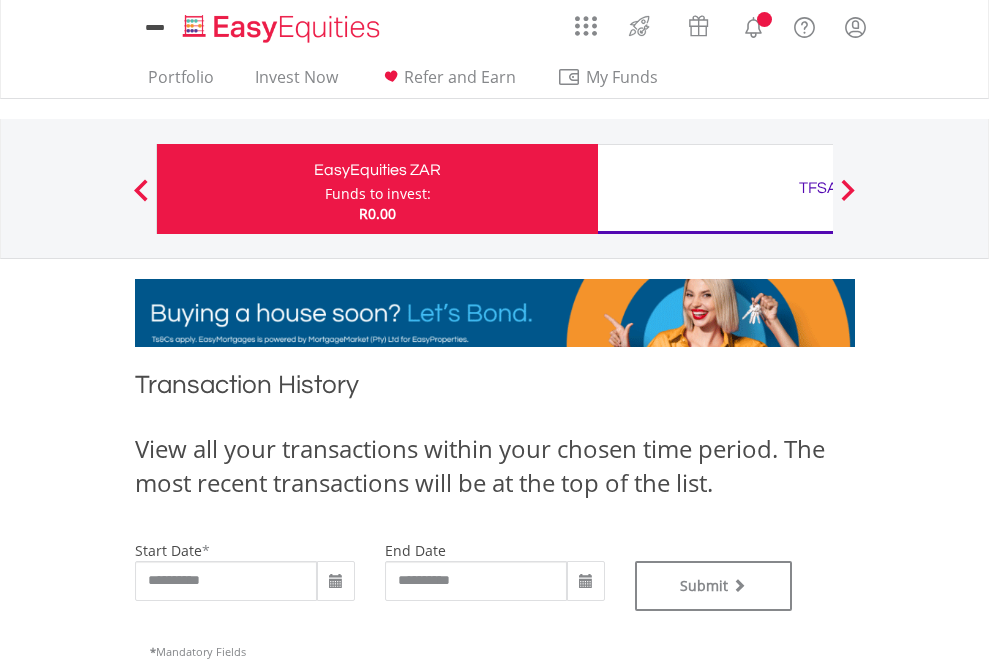 click on "TFSA" at bounding box center [818, 188] 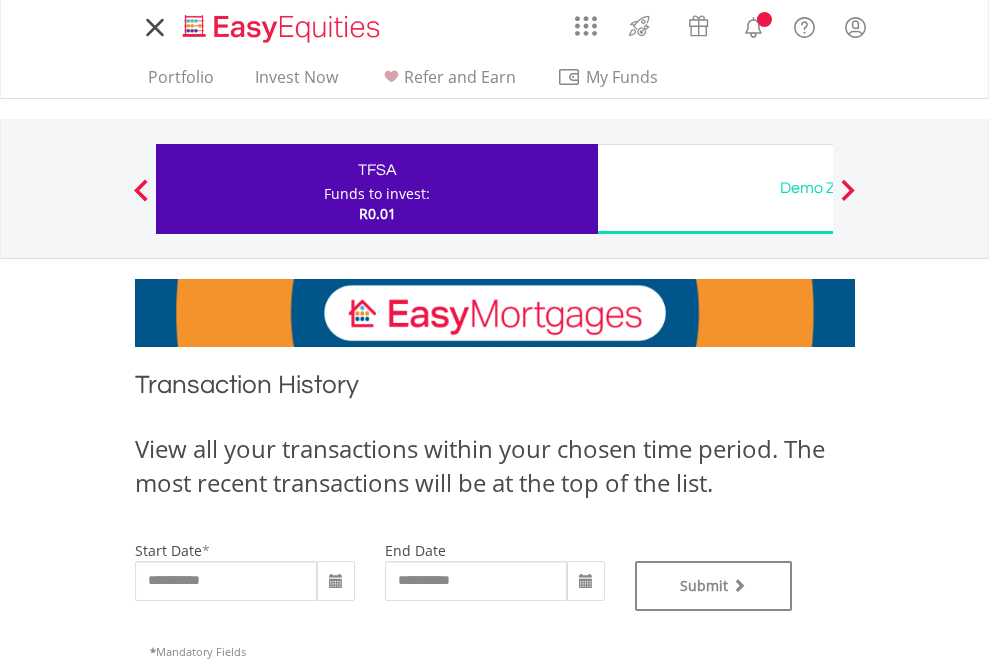 scroll, scrollTop: 0, scrollLeft: 0, axis: both 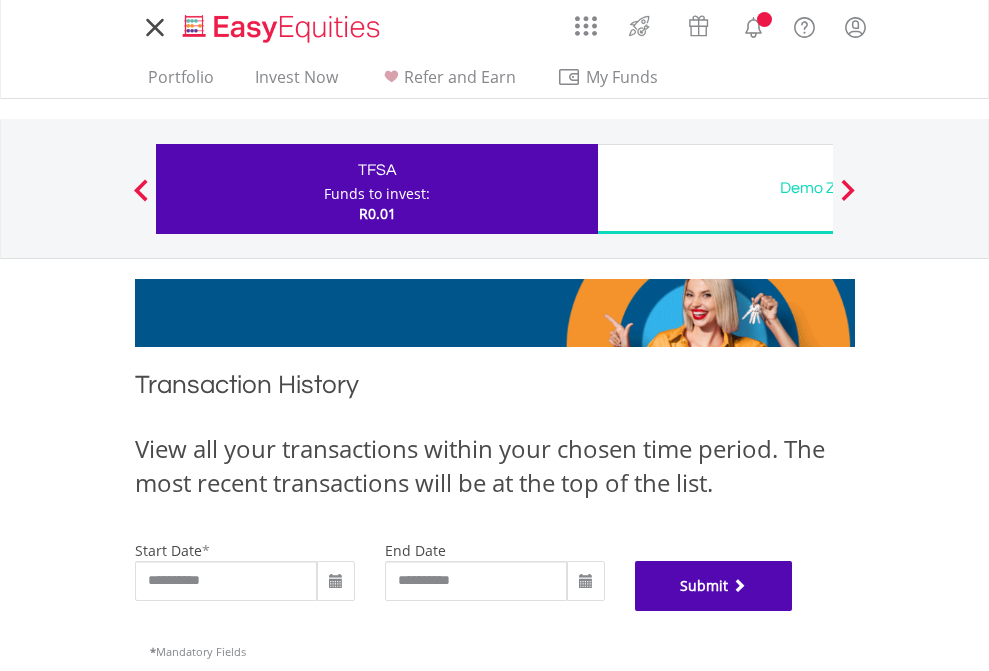 click on "Submit" at bounding box center [714, 586] 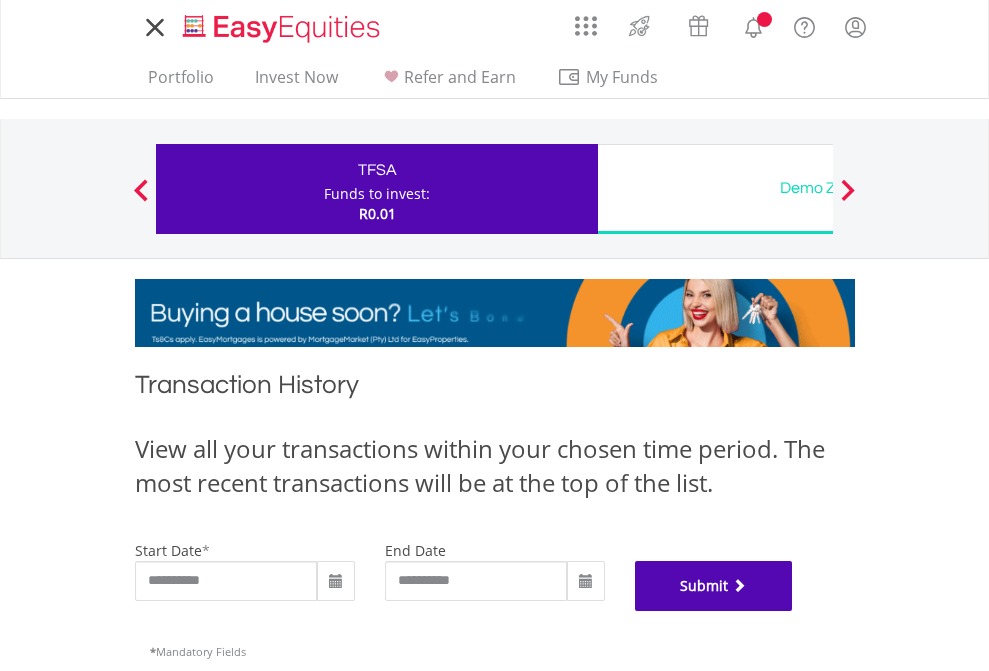 scroll, scrollTop: 811, scrollLeft: 0, axis: vertical 